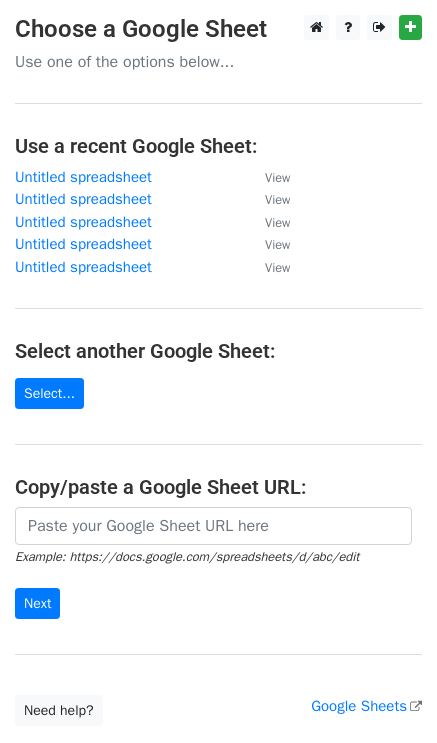 scroll, scrollTop: 0, scrollLeft: 0, axis: both 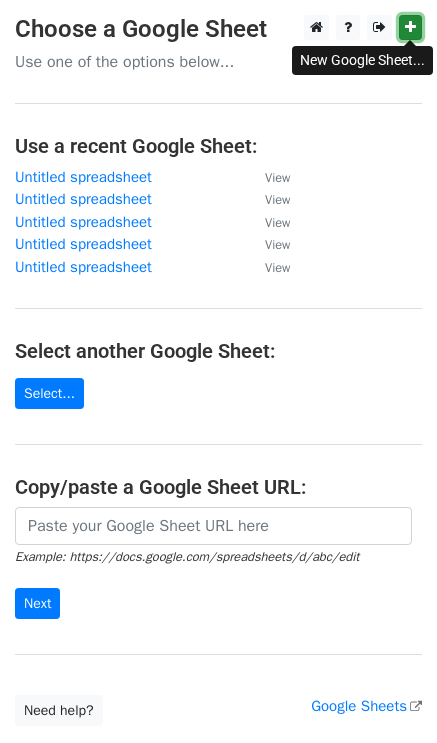 click at bounding box center [410, 27] 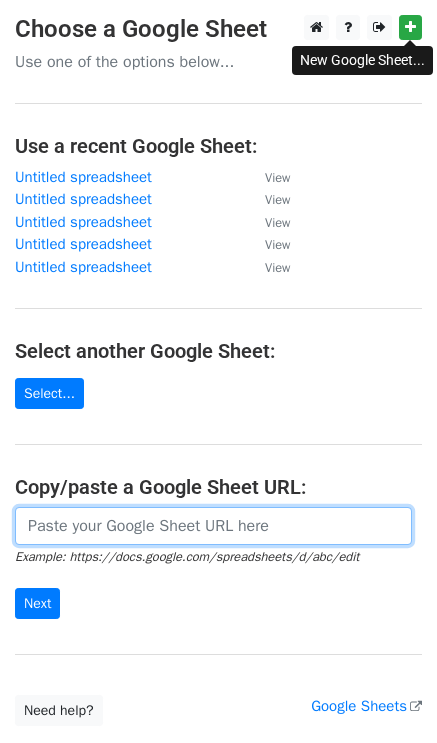 click at bounding box center [213, 526] 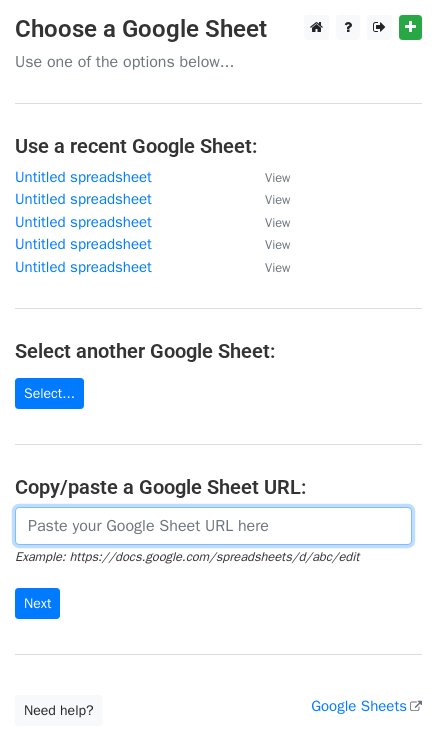 paste on "https://docs.google.com/spreadsheets/d/1WRa1zFzmFqSV1naISWNNJPr6-1jSVkbxuiKLxbmHk8c/edit?usp=sharing" 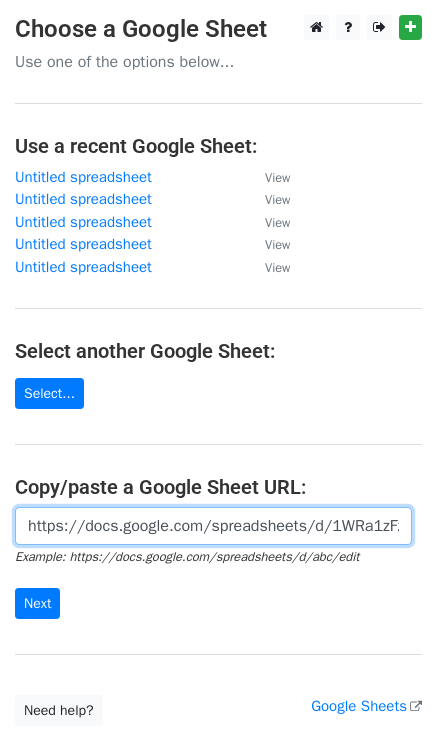 scroll, scrollTop: 0, scrollLeft: 507, axis: horizontal 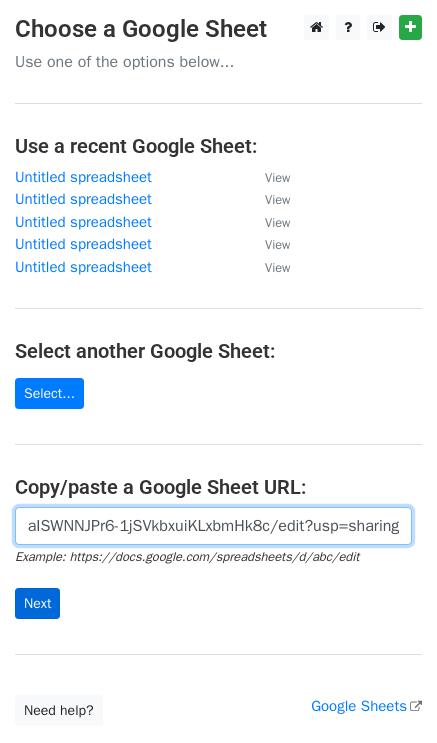 type on "https://docs.google.com/spreadsheets/d/1WRa1zFzmFqSV1naISWNNJPr6-1jSVkbxuiKLxbmHk8c/edit?usp=sharing" 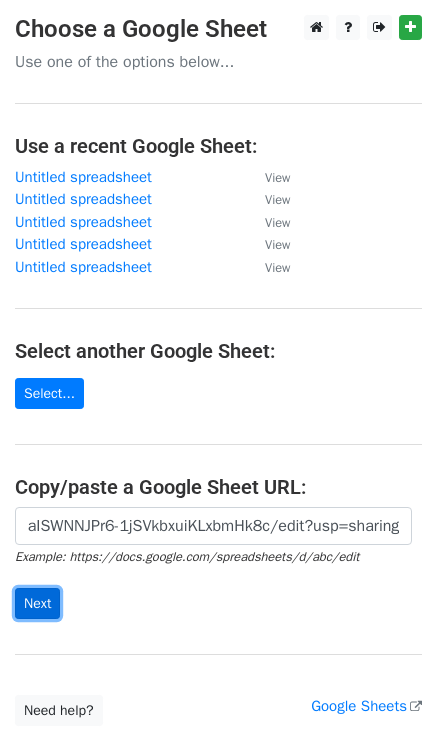 click on "Next" at bounding box center [37, 603] 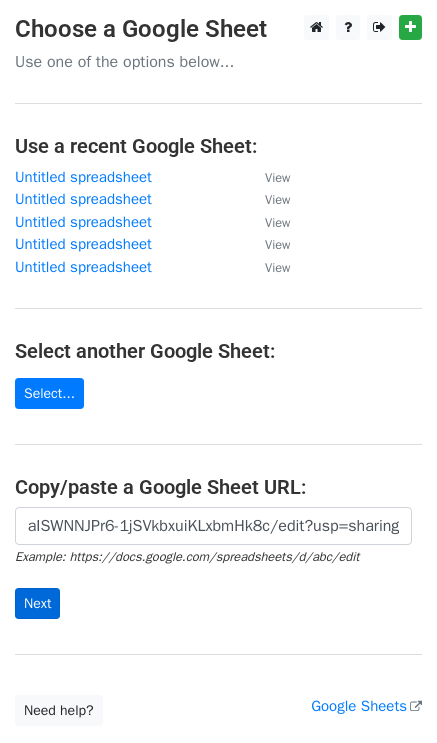 scroll, scrollTop: 0, scrollLeft: 0, axis: both 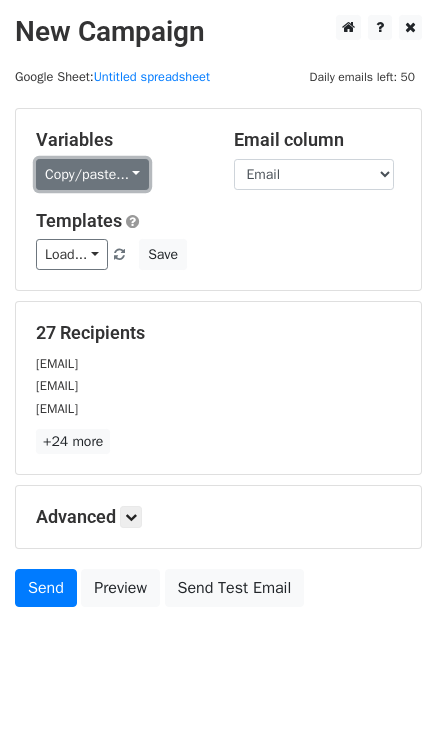 click on "Copy/paste..." at bounding box center (92, 174) 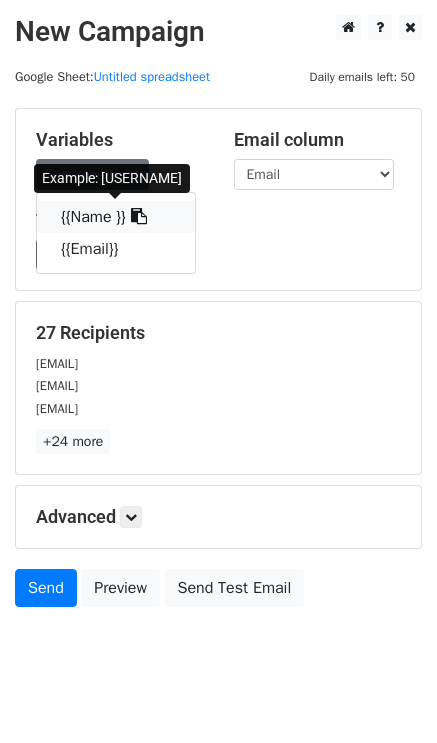 click on "{{Name }}" at bounding box center [116, 217] 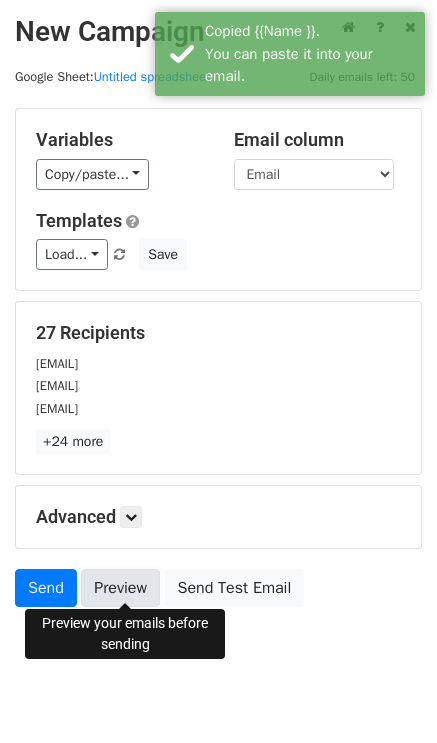 click on "Preview" at bounding box center (120, 588) 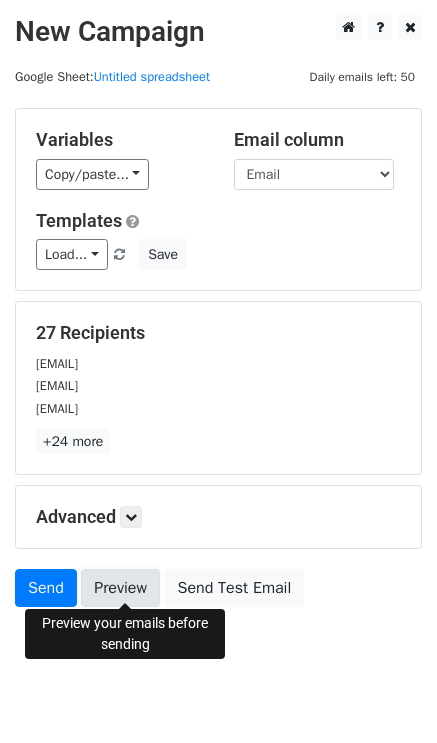 click on "Preview" at bounding box center [120, 588] 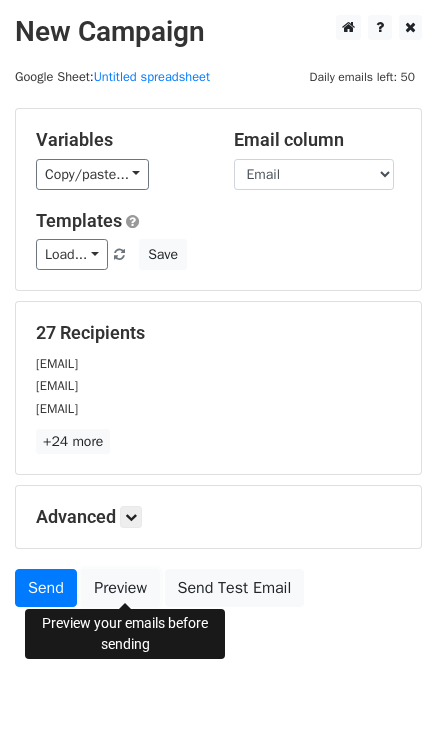 scroll, scrollTop: 29, scrollLeft: 0, axis: vertical 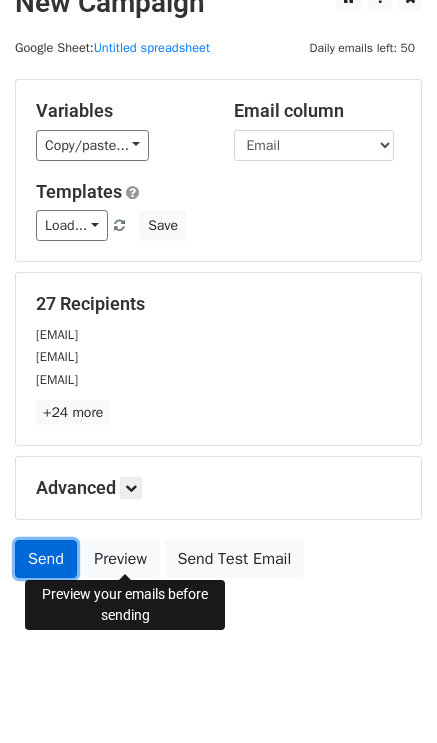 click on "Send" at bounding box center [46, 559] 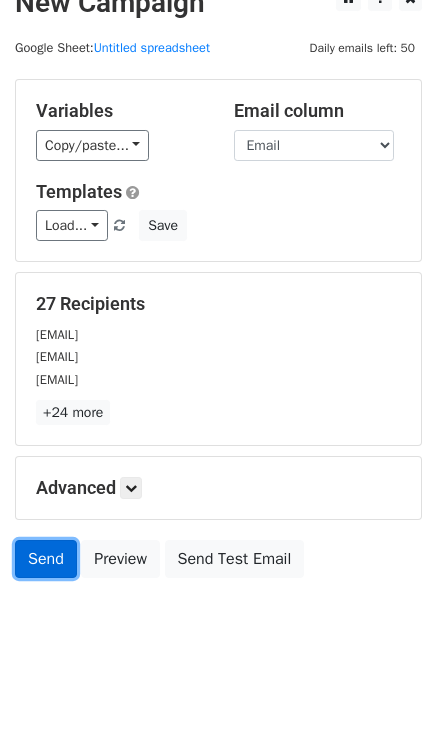click on "Send" at bounding box center [46, 559] 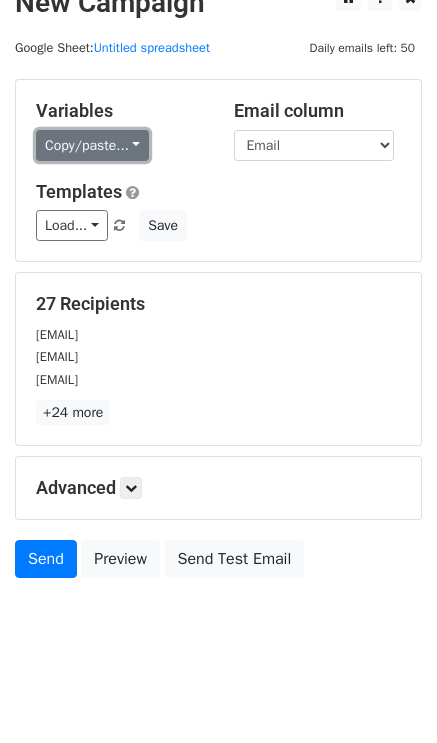 click on "Copy/paste..." at bounding box center [92, 145] 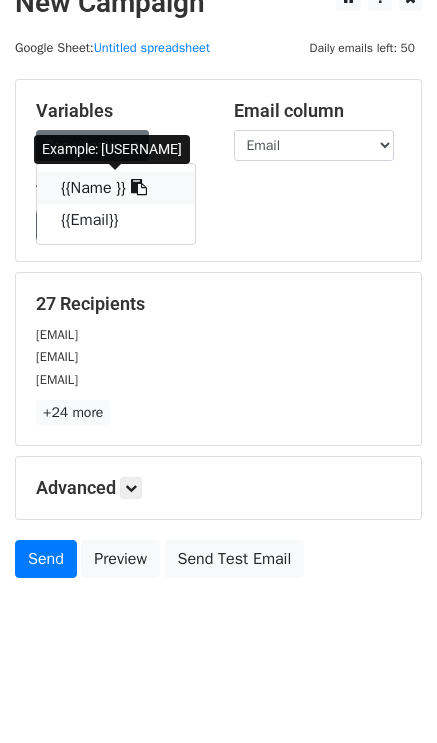 click on "{{Name }}" at bounding box center [116, 188] 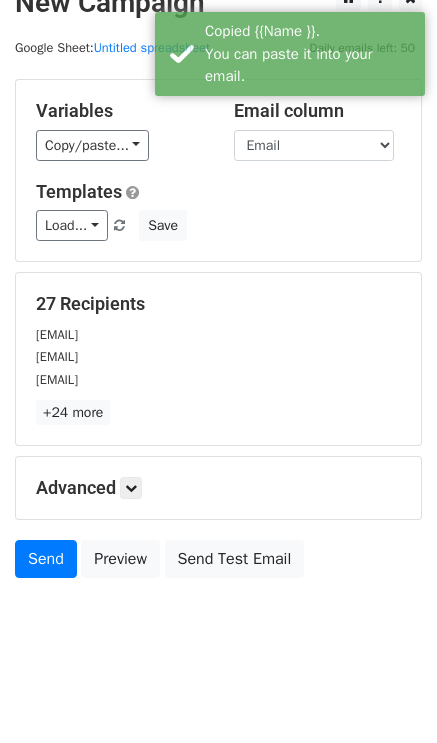 click on "[EMAIL]" at bounding box center [218, 379] 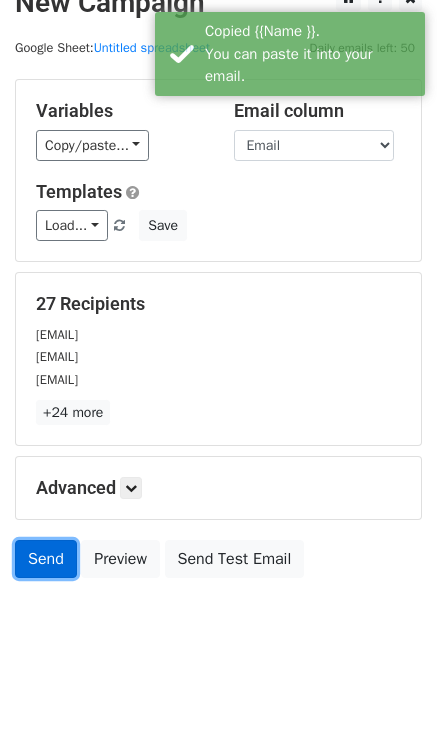 click on "Send" at bounding box center [46, 559] 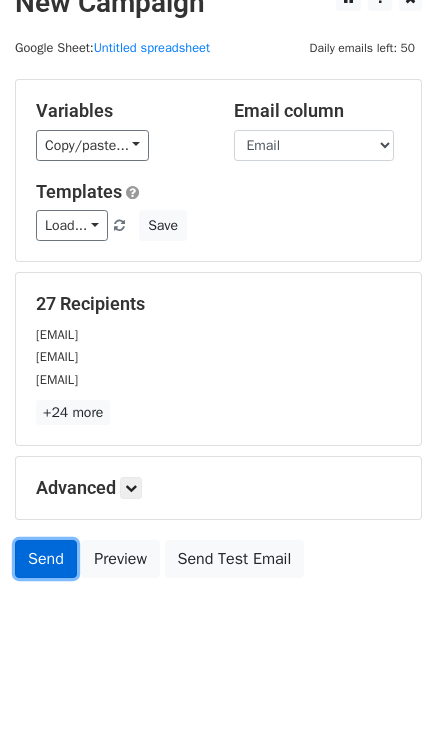 click on "Send" at bounding box center (46, 559) 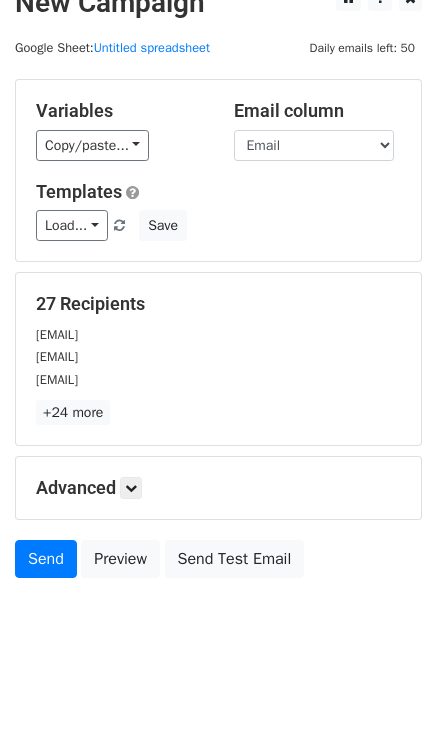 click on "New Campaign
Daily emails left: 50
Google Sheet:
Untitled spreadsheet
Variables
Copy/paste...
{{Name }}
{{Email}}
Email column
Name
Email
Templates
Load...
No templates saved
Save
27 Recipients
Beauandraven@gmail.com
lilappasamoyed@gmail.com
gunsmokethedobie@gmail.com
+24 more
27 Recipients
×
Beauandraven@gmail.com
lilappasamoyed@gmail.com
gunsmokethedobie@gmail.com
jenleemedia@gmail.com
AugustThatGolden@gmail.com
graciemarie.goldendoodle@gmail.com
riverthegoldie@gmail.com
fablethesablegsd@gmail.com
gainzthegoodboy@gmail.com
Haddenstravel@gmail.com
situatedcanine@gmail.com
snowdogluna@gmail.com
butlersonarip@gmail.com
fingersthegoldador@gmail.com
renegadethesablegsd@gmail.com" at bounding box center (218, 327) 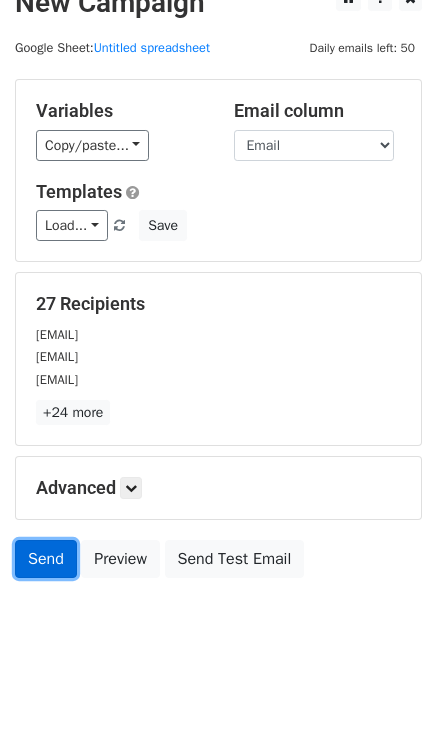 click on "Send" at bounding box center [46, 559] 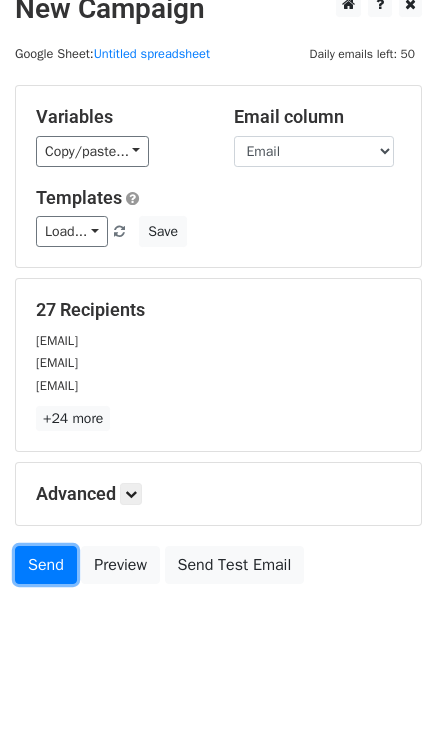 scroll, scrollTop: 25, scrollLeft: 0, axis: vertical 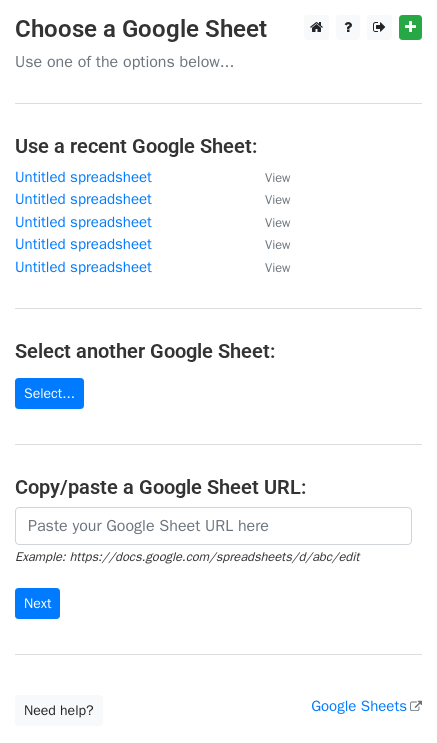 click on "Choose a Google Sheet
Use one of the options below...
Use a recent Google Sheet:
Untitled spreadsheet
View
Untitled spreadsheet
View
Untitled spreadsheet
View
Untitled spreadsheet
View
Untitled spreadsheet
View
Select another Google Sheet:
Select...
Copy/paste a Google Sheet URL:
Example:
https://docs.google.com/spreadsheets/d/abc/edit
Next
Google Sheets
Need help?
Help
×
Why do I need to copy/paste a Google Sheet URL?
Normally, MergeMail would show you a list of your Google Sheets to choose from, but because you didn't allow MergeMail access to your Google Drive, it cannot show you a list of your Google Sheets. You can read more about permissions in our  support pages .
If you'd like to see a list of your Google Sheets, you'll need to  sign out of MergeMail
Are your recipients in a CSV or Excel file?" at bounding box center (218, 370) 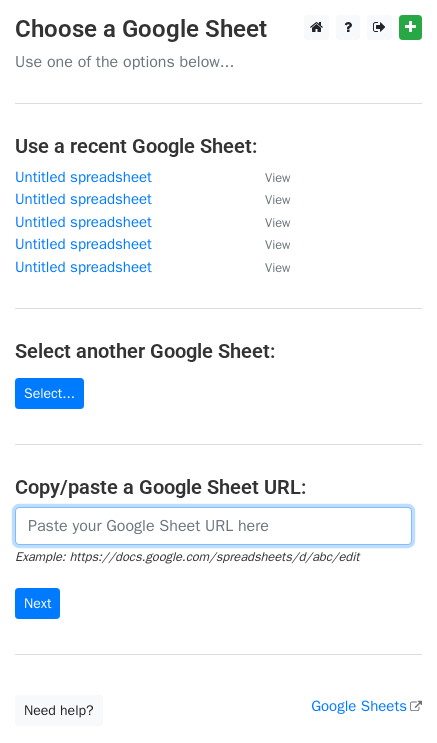 click at bounding box center [213, 526] 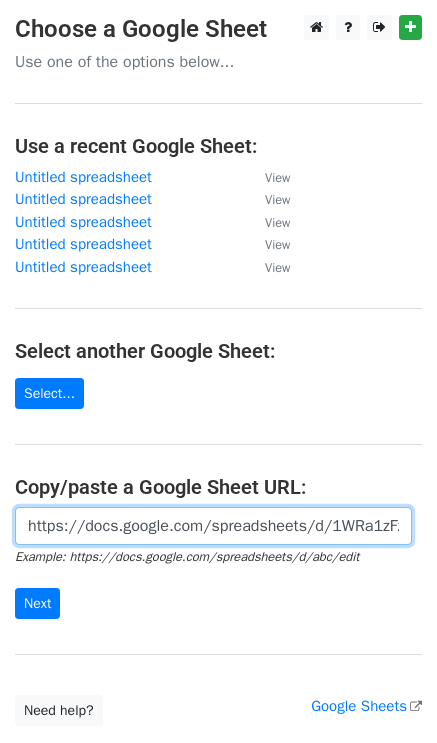 scroll, scrollTop: 0, scrollLeft: 507, axis: horizontal 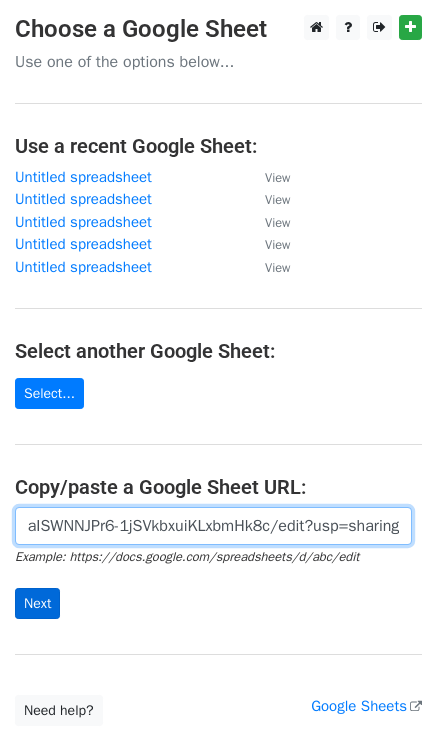 type on "https://docs.google.com/spreadsheets/d/1WRa1zFzmFqSV1naISWNNJPr6-1jSVkbxuiKLxbmHk8c/edit?usp=sharing" 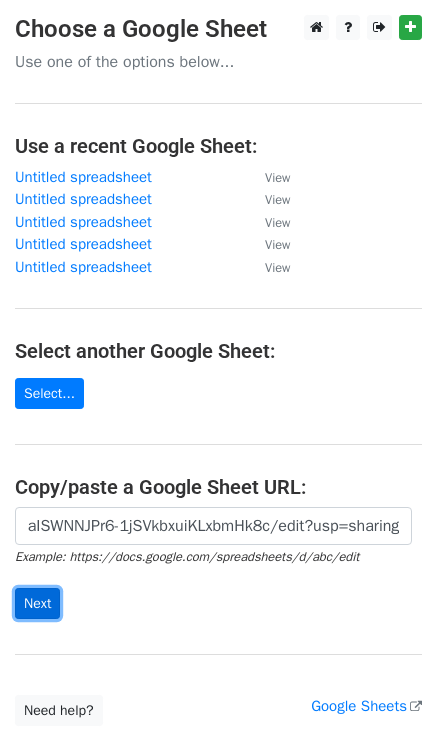 click on "Next" at bounding box center (37, 603) 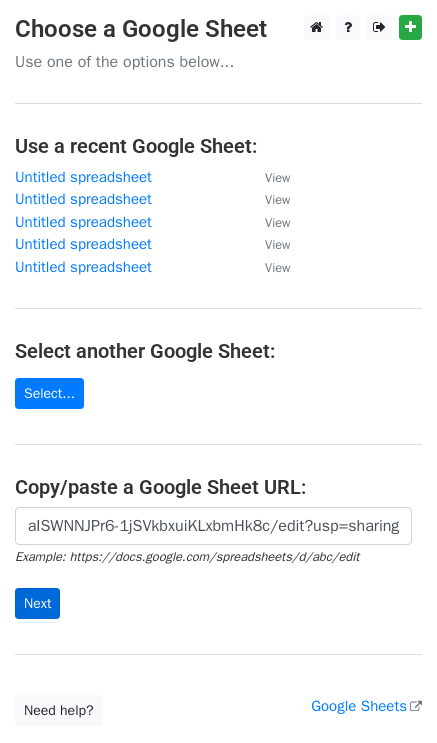 scroll, scrollTop: 0, scrollLeft: 0, axis: both 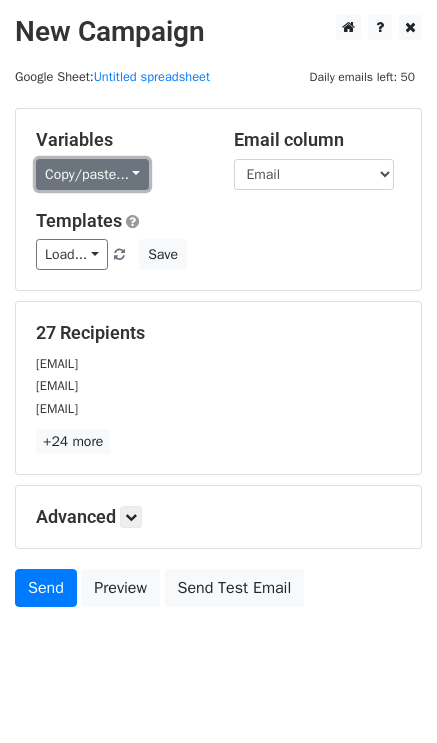 click on "Copy/paste..." at bounding box center [92, 174] 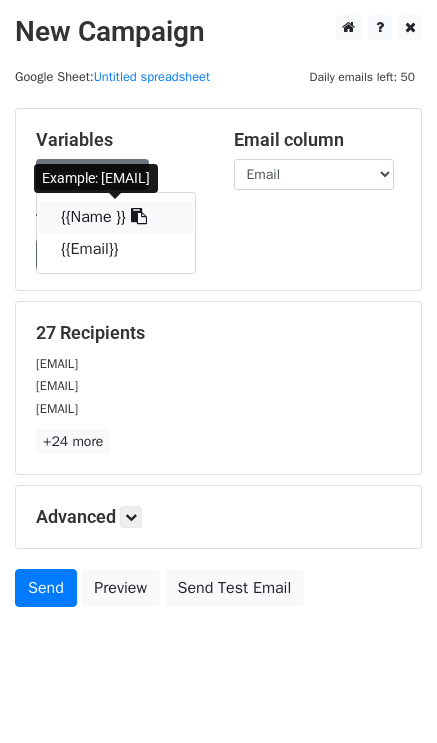 click on "{{Name }}" at bounding box center [116, 217] 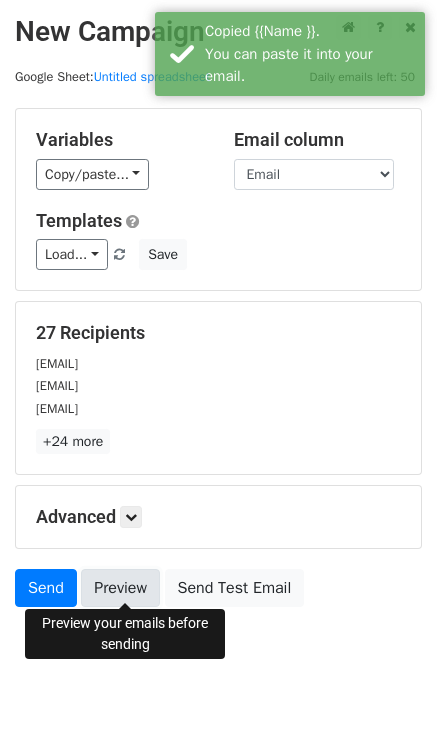 click on "Preview" at bounding box center (120, 588) 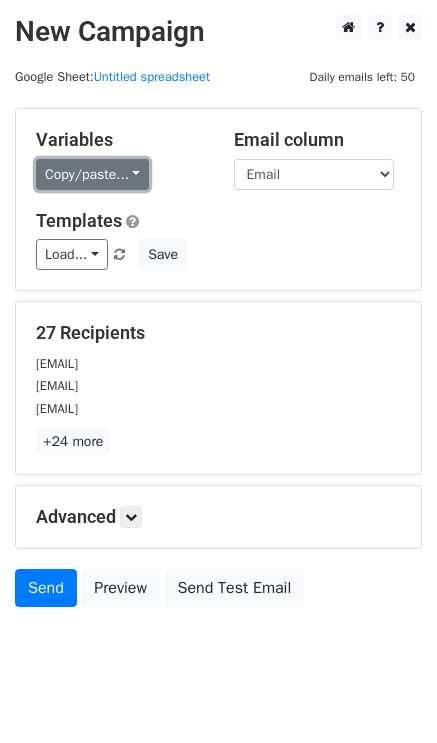 click on "Copy/paste..." at bounding box center (92, 174) 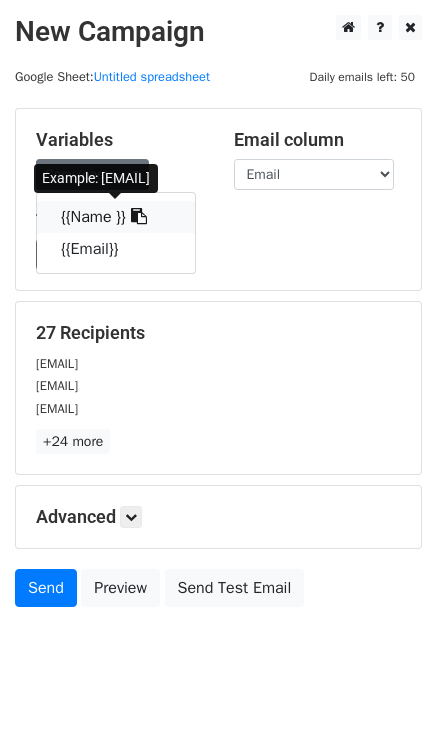 click on "{{Name }}" at bounding box center (116, 217) 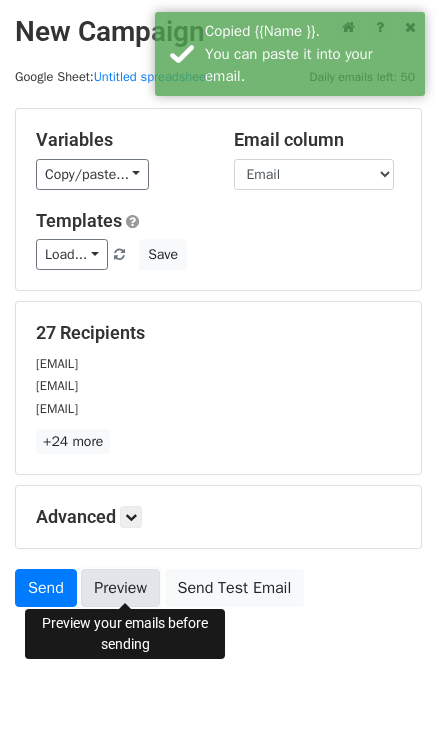 click on "Preview" at bounding box center [120, 588] 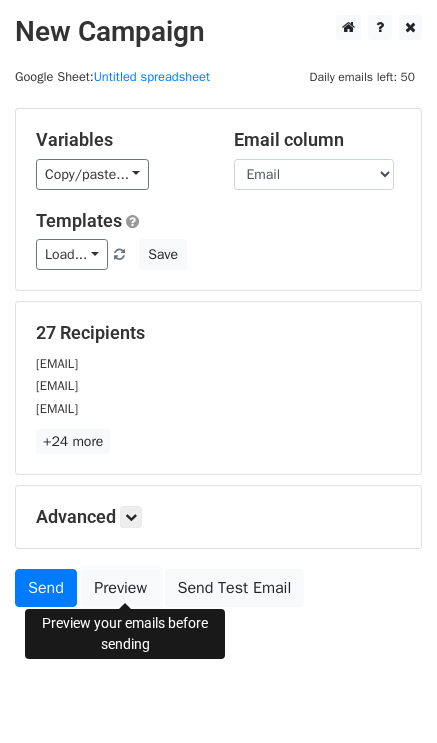 scroll, scrollTop: 29, scrollLeft: 0, axis: vertical 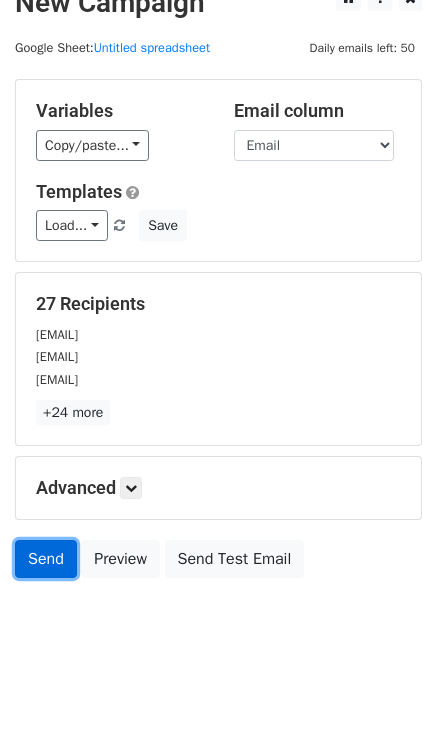click on "Send" at bounding box center [46, 559] 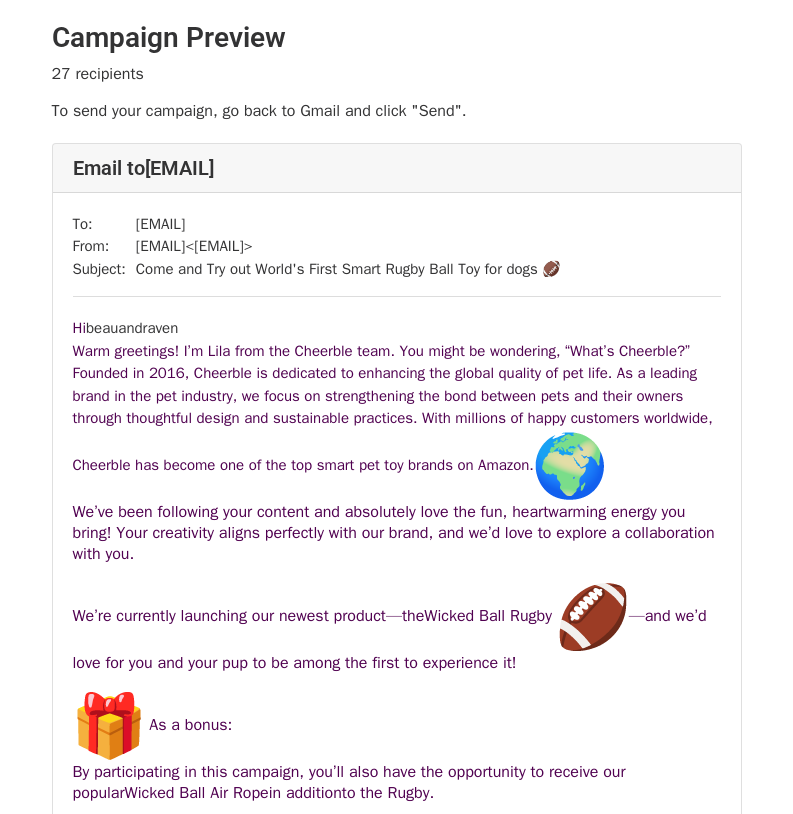 scroll, scrollTop: 979, scrollLeft: 0, axis: vertical 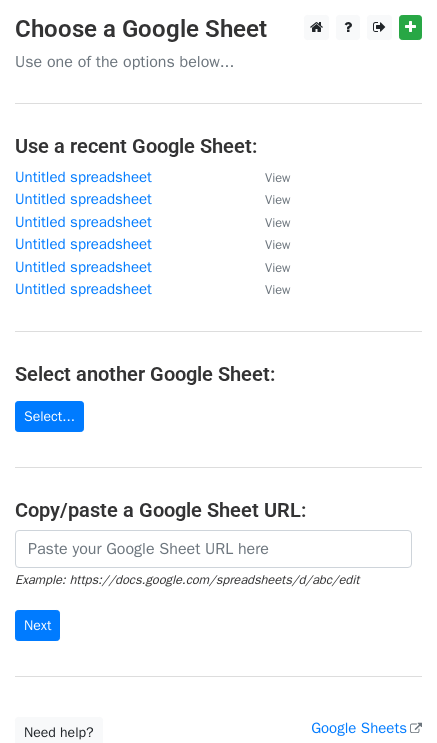 click on "Choose a Google Sheet
Use one of the options below...
Use a recent Google Sheet:
Untitled spreadsheet
View
Untitled spreadsheet
View
Untitled spreadsheet
View
Untitled spreadsheet
View
Untitled spreadsheet
View
Untitled spreadsheet
View
Select another Google Sheet:
Select...
Copy/paste a Google Sheet URL:
Example:
https://docs.google.com/spreadsheets/d/abc/edit
Next
Google Sheets
Need help?
Help
×
Why do I need to copy/paste a Google Sheet URL?
Normally, MergeMail would show you a list of your Google Sheets to choose from, but because you didn't allow MergeMail access to your Google Drive, it cannot show you a list of your Google Sheets. You can read more about permissions in our  support pages .
If you'd like to see a list of your Google Sheets, you'll need to  sign out of MergeMail" at bounding box center (218, 381) 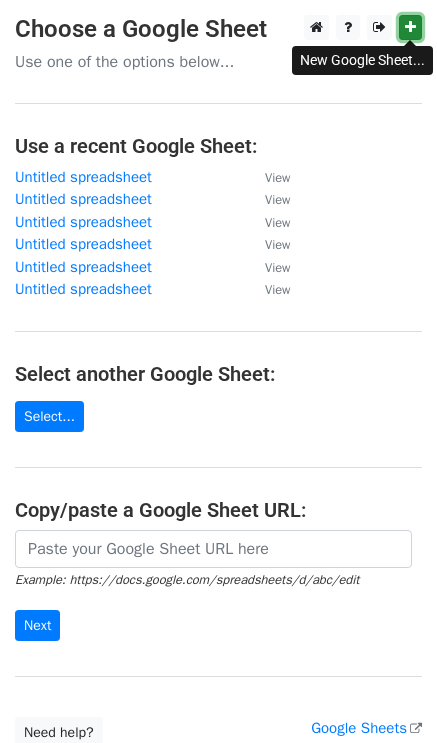 click at bounding box center (410, 27) 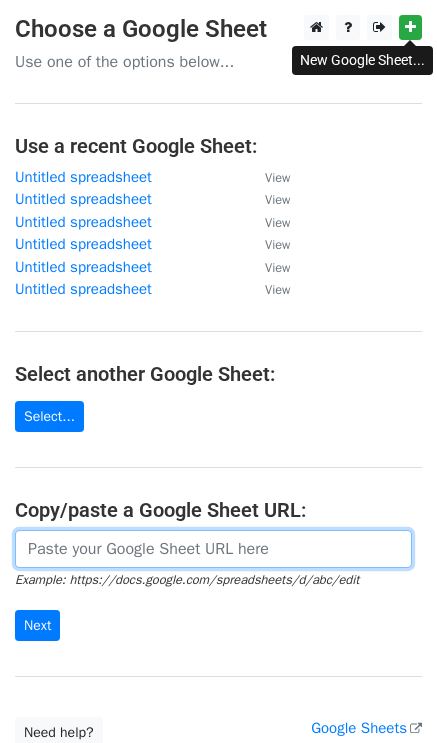 click at bounding box center [213, 549] 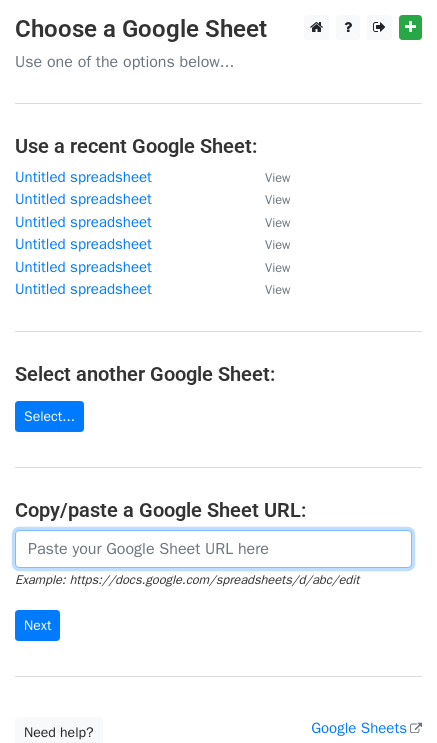 paste on "https://docs.google.com/spreadsheets/d/1ExEmEEAGYw_R48GetqFDdnRCYILXiswVrdZsQvmqrPc/edit?usp=sharing" 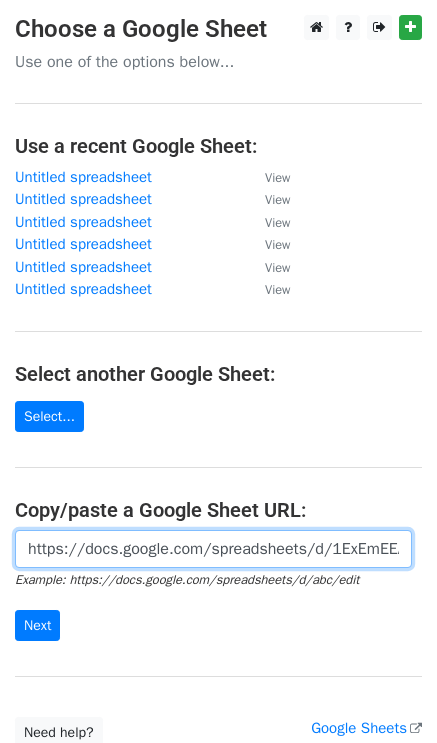 scroll, scrollTop: 0, scrollLeft: 506, axis: horizontal 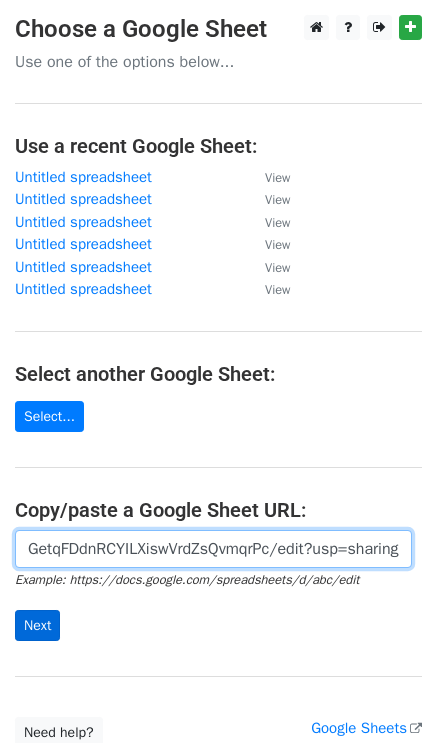 type on "https://docs.google.com/spreadsheets/d/1ExEmEEAGYw_R48GetqFDdnRCYILXiswVrdZsQvmqrPc/edit?usp=sharing" 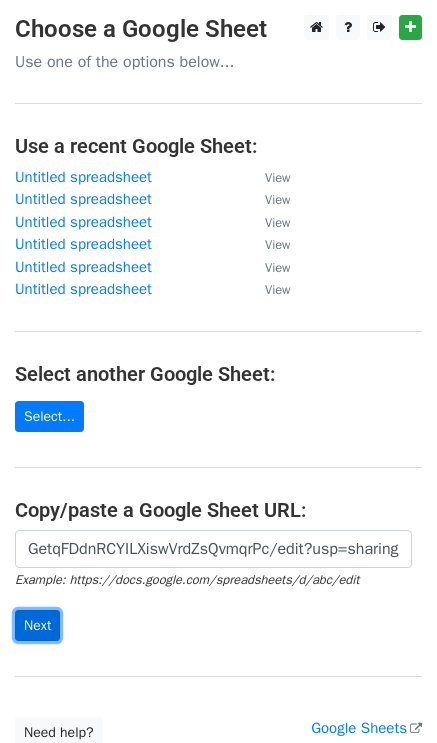 scroll, scrollTop: 0, scrollLeft: 0, axis: both 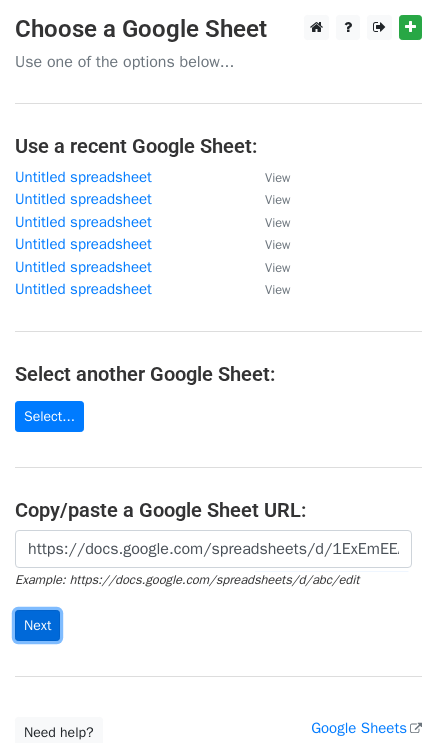 click on "Next" at bounding box center [37, 625] 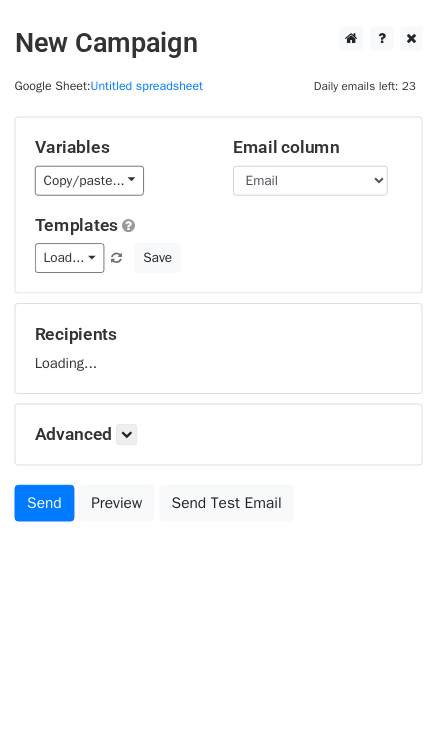 scroll, scrollTop: 0, scrollLeft: 0, axis: both 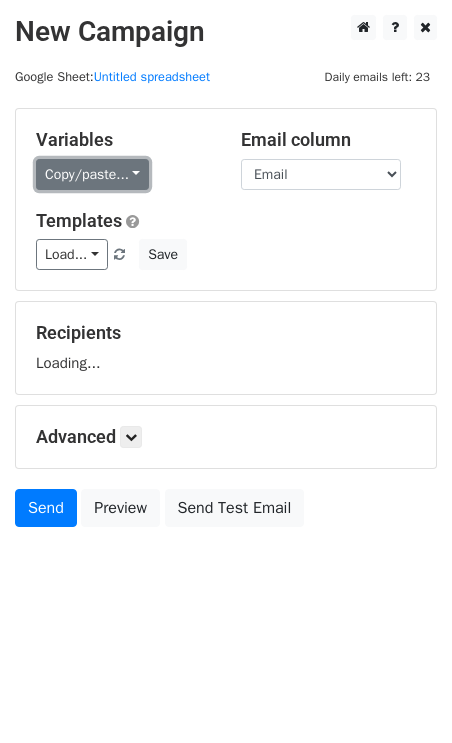 click on "Copy/paste..." at bounding box center (92, 174) 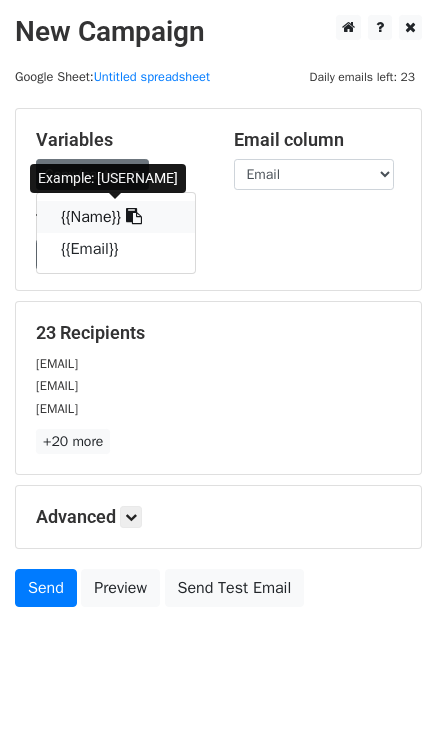 click on "{{Name}}" at bounding box center (116, 217) 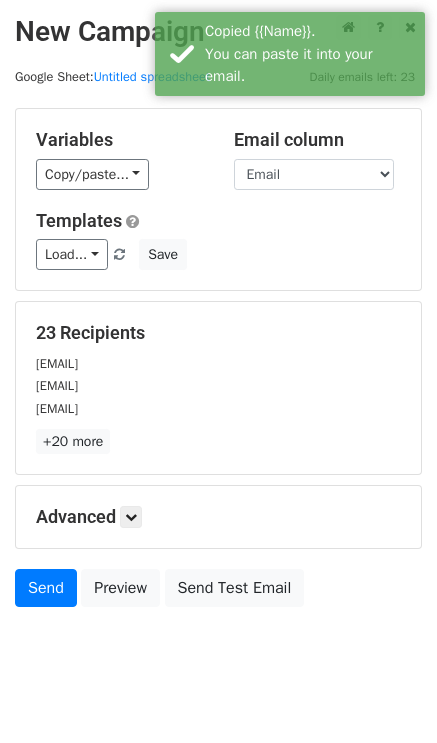 click on "Load...
No templates saved
Save" at bounding box center [218, 254] 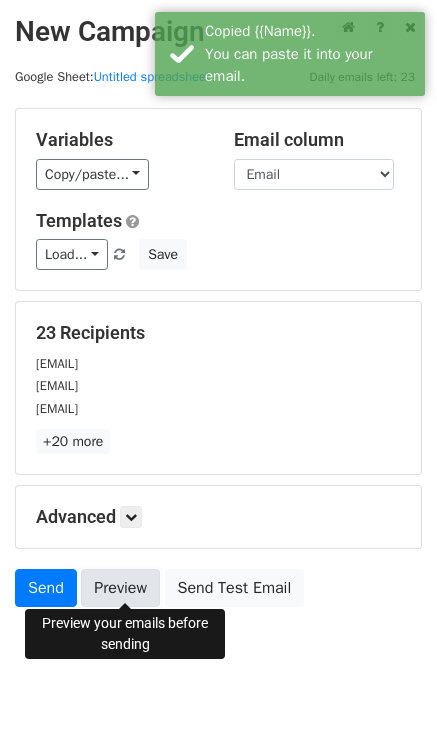 click on "Preview" at bounding box center [120, 588] 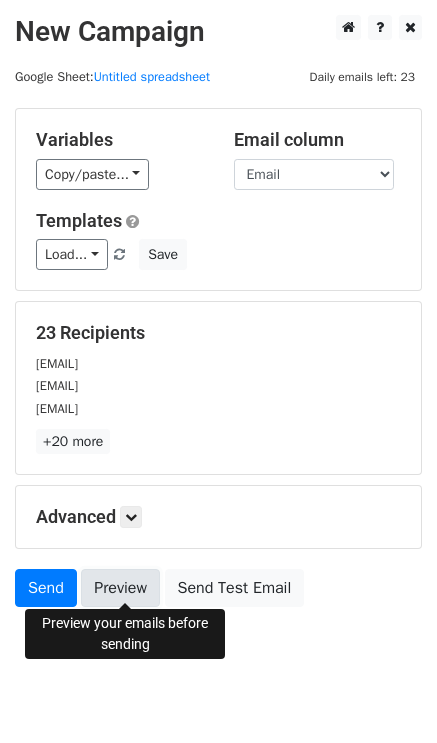 click on "Preview" at bounding box center [120, 588] 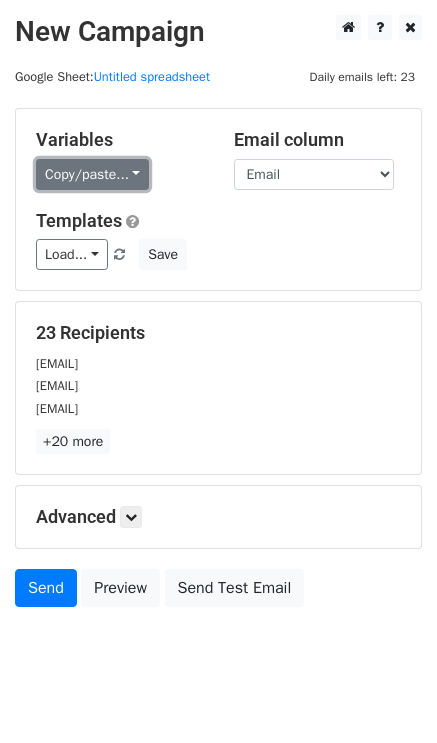 click on "Copy/paste..." at bounding box center (92, 174) 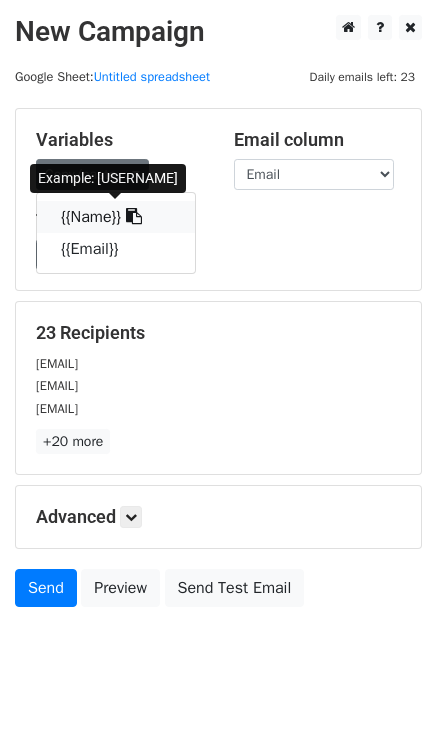 click on "{{Name}}" at bounding box center (116, 217) 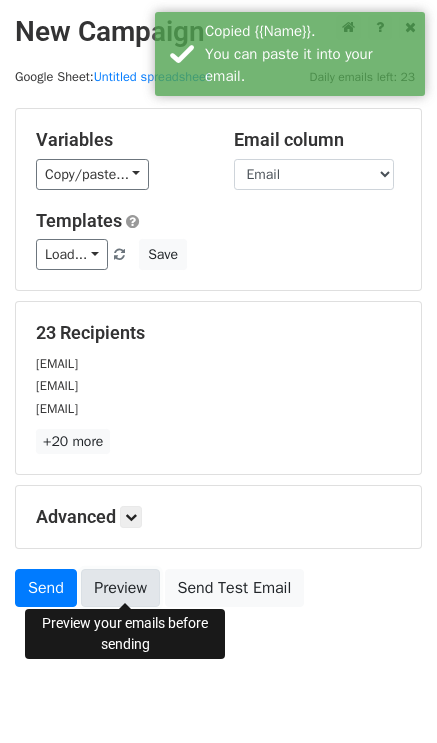 click on "Preview" at bounding box center [120, 588] 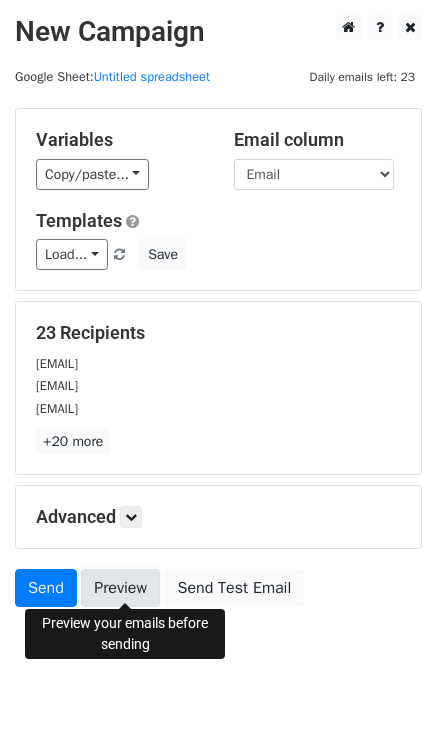 click on "Preview" at bounding box center [120, 588] 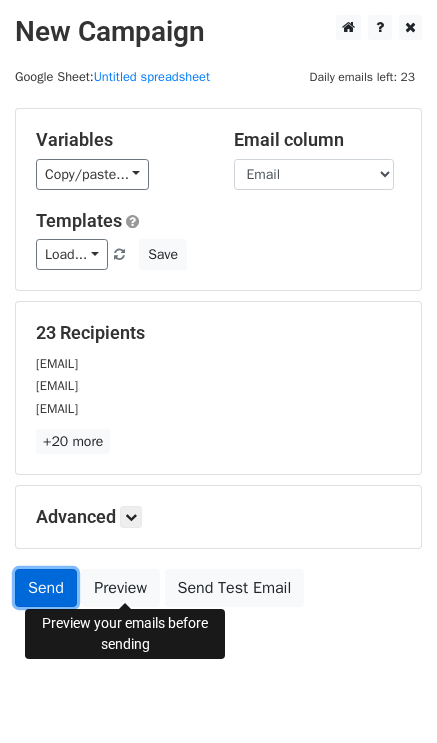 click on "Send" at bounding box center (46, 588) 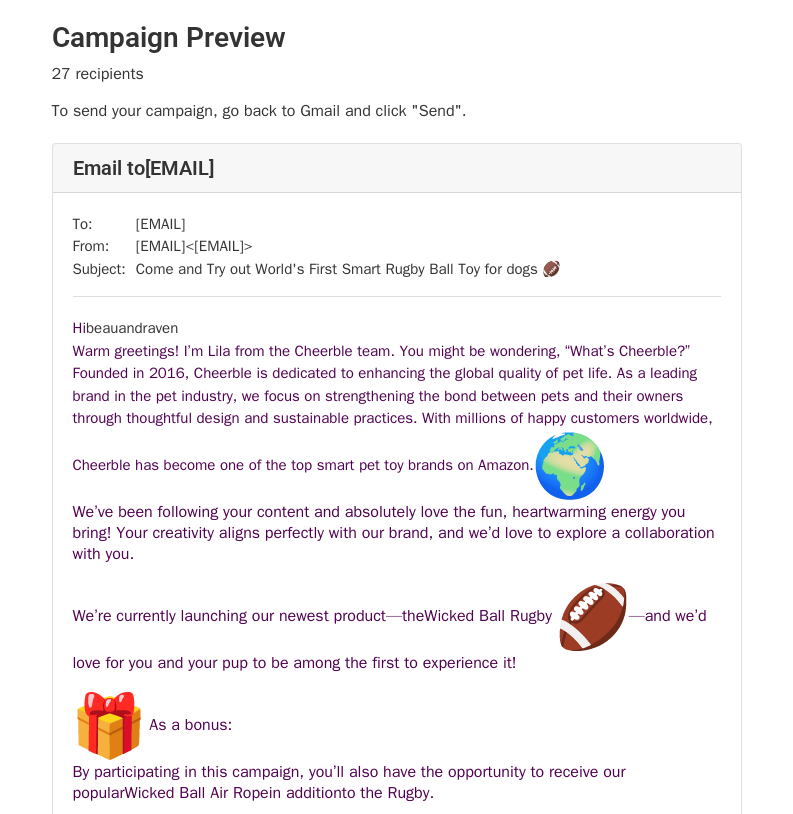 scroll, scrollTop: 96, scrollLeft: 0, axis: vertical 